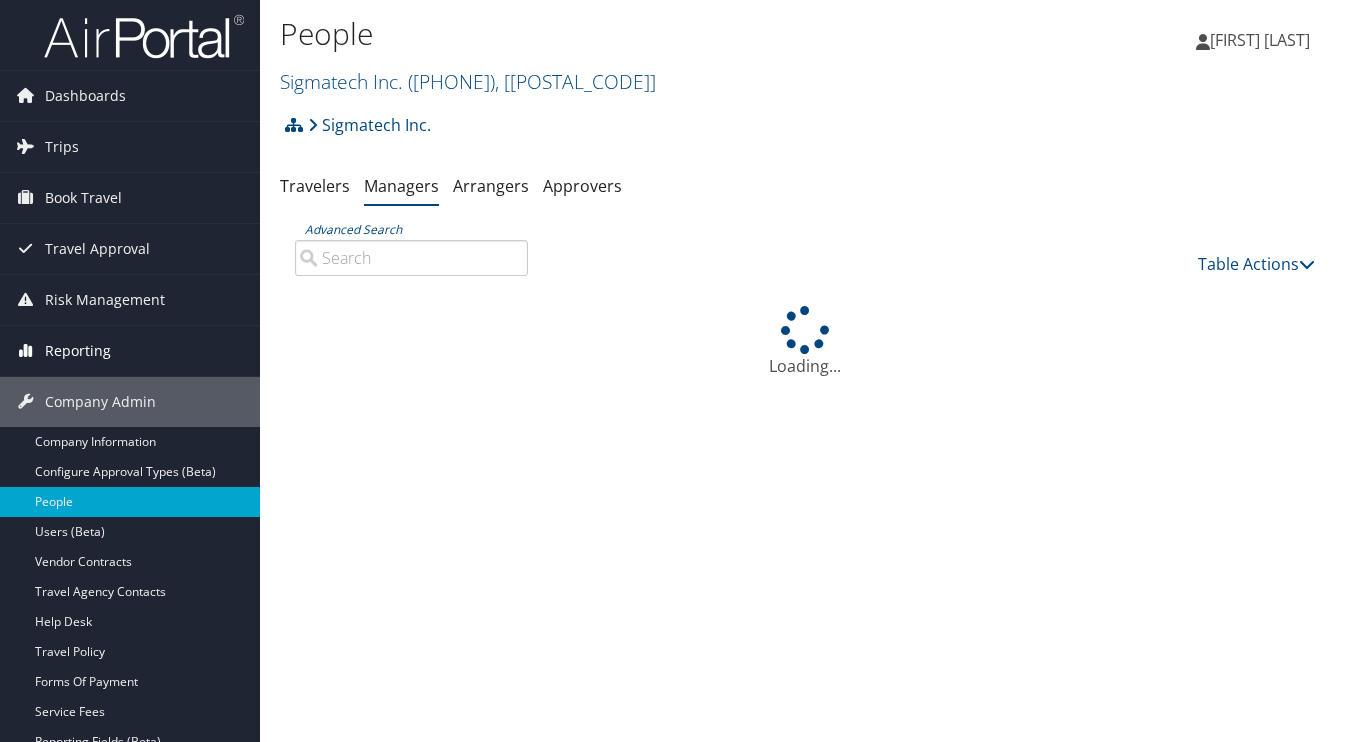 scroll, scrollTop: 0, scrollLeft: 0, axis: both 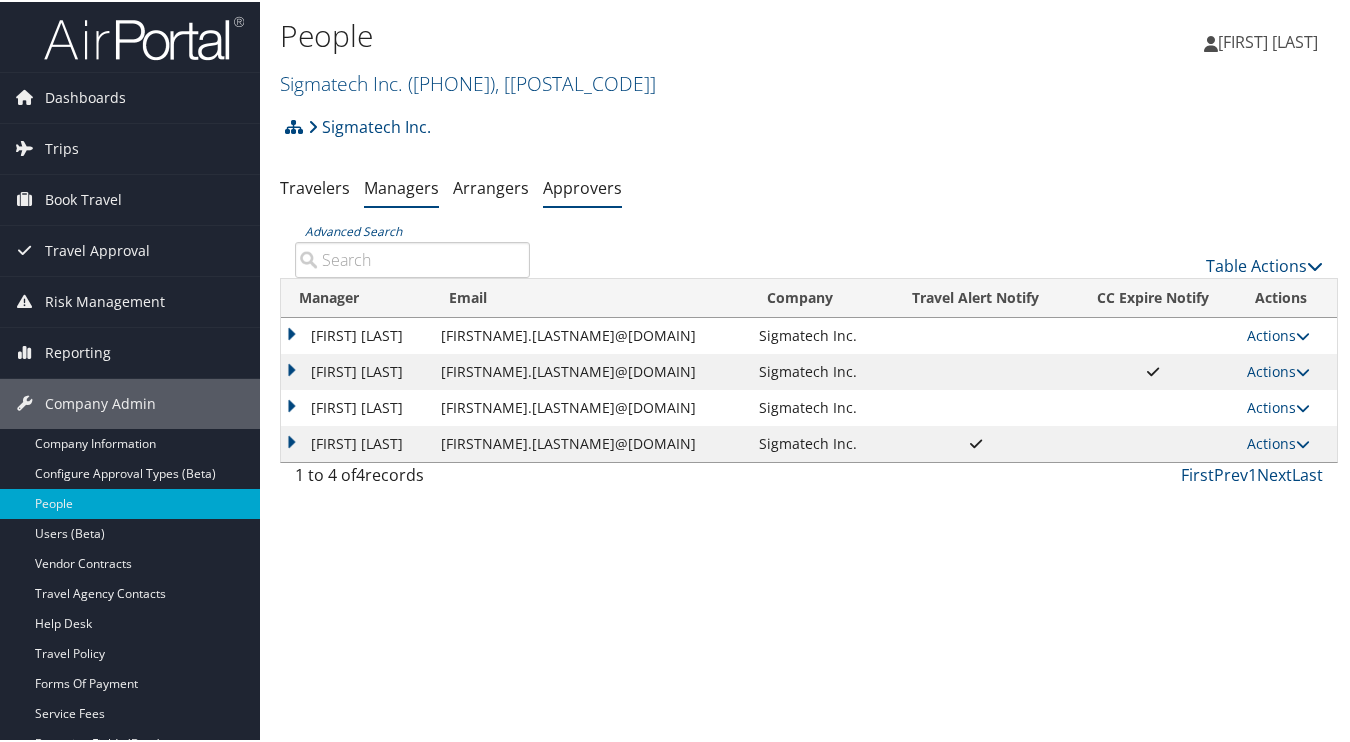 click on "Approvers" at bounding box center [582, 186] 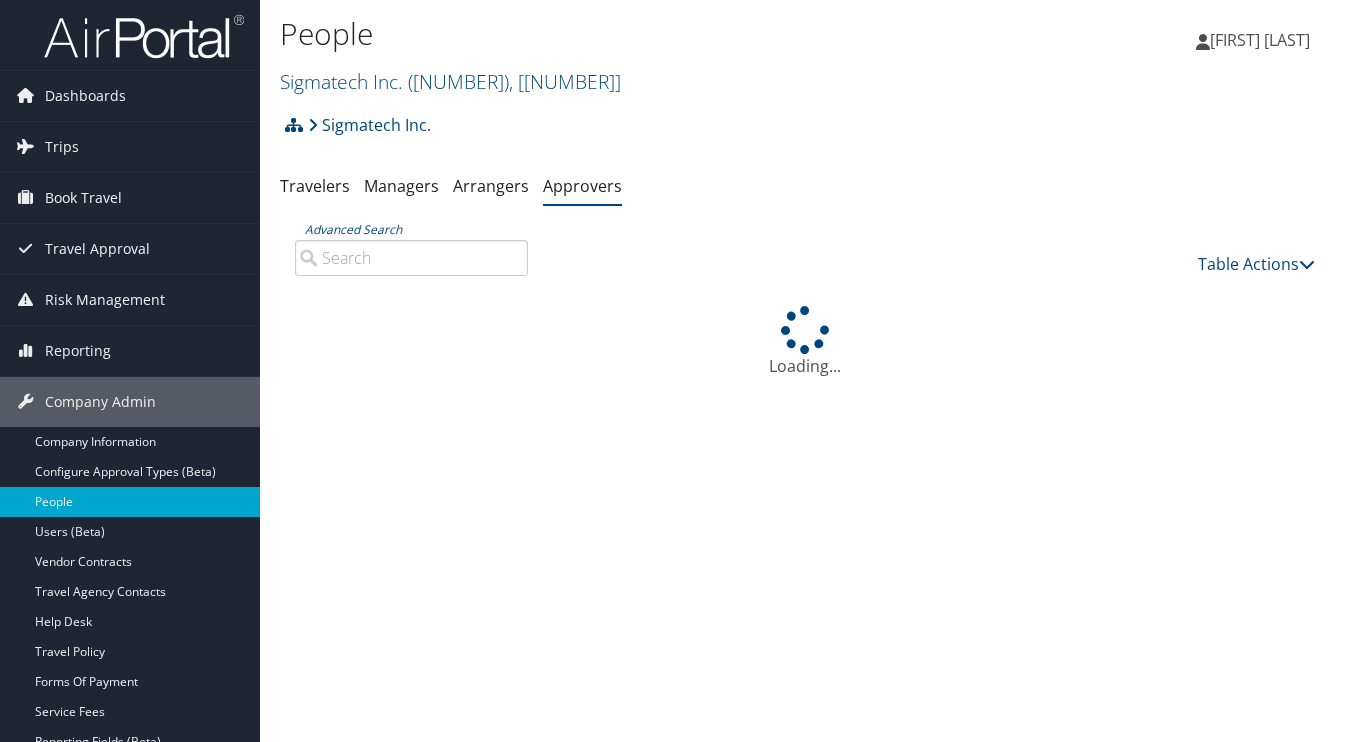 scroll, scrollTop: 0, scrollLeft: 0, axis: both 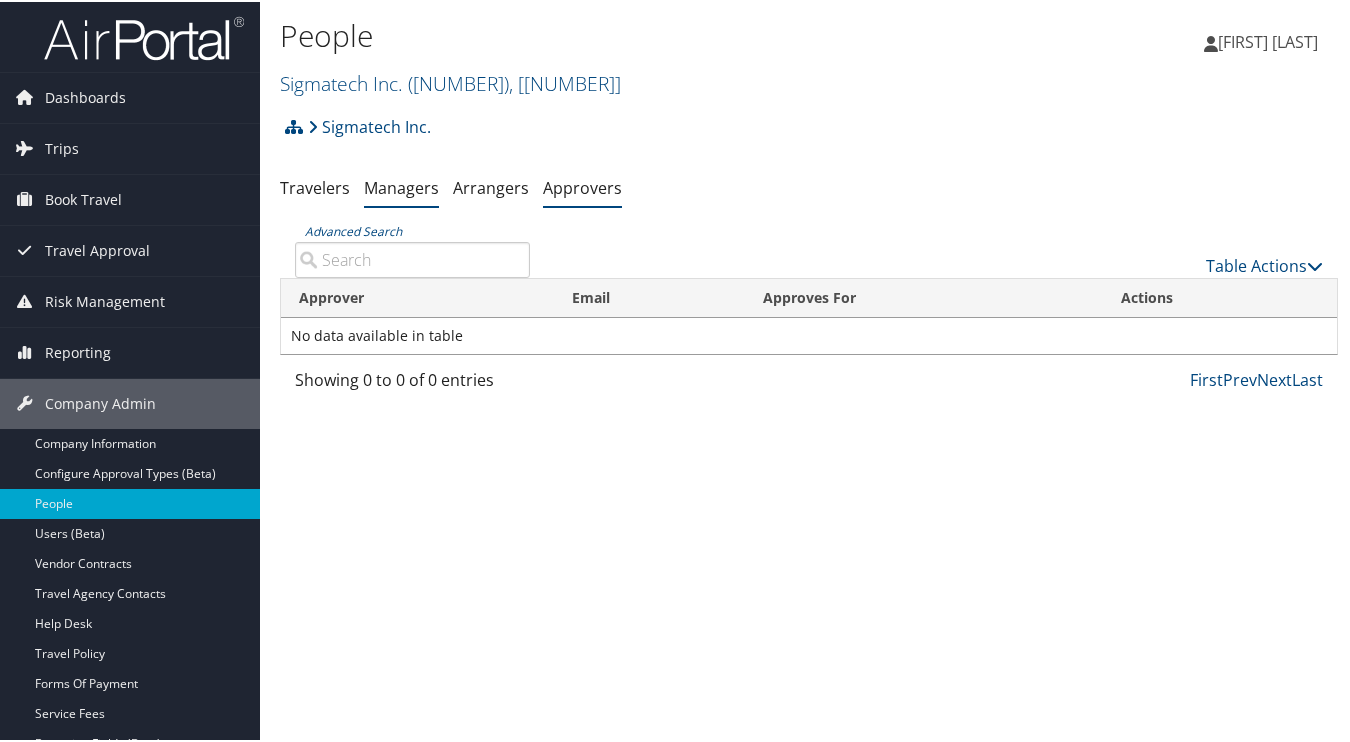 click on "Managers" at bounding box center [401, 186] 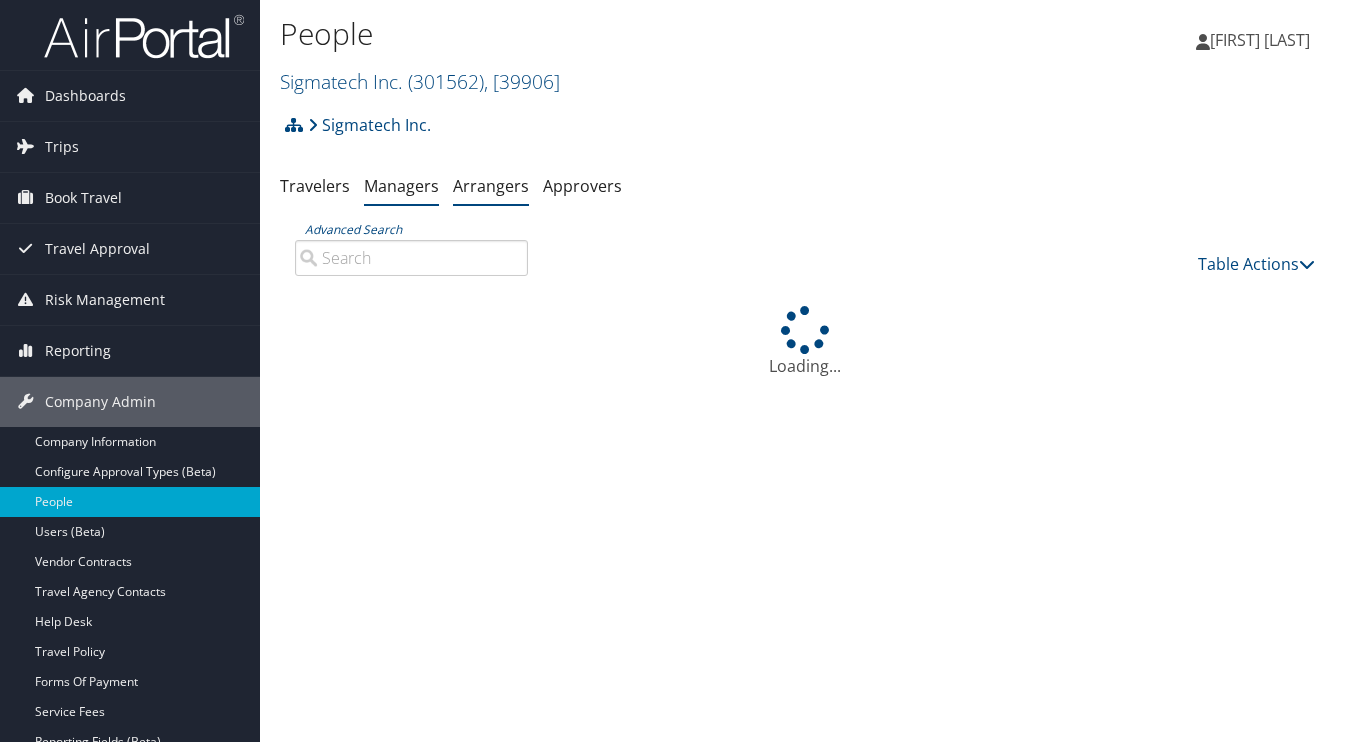 scroll, scrollTop: 0, scrollLeft: 0, axis: both 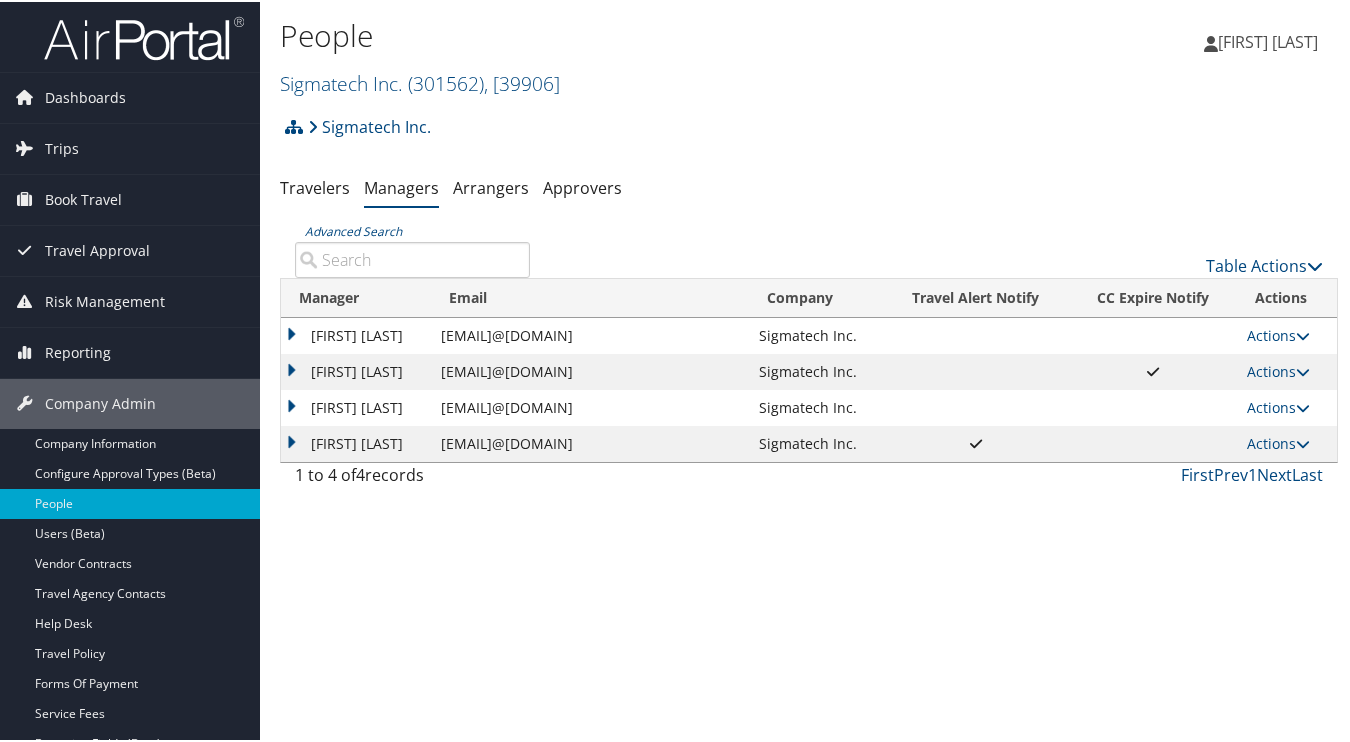 click on "People
Sigmatech Inc.   ( 301562 )  , [ 39906 ]
Sigmatech Inc., [39906]
Pelion Venture Partners, [37057]
State of Louisiana (SOLA), [41874]
Civica, [41229]
University of Alabama Athletic Department (ALA), [15559]
doTERRA, [31239]
Intermountain Health, [3133]
Venture Global LNG, [37739]
US Meat Export Federation, [633]
Sage Hospitality Corp, [13895]
Laura Szulinski
Laura Szulinski  My Settings" at bounding box center [809, 371] 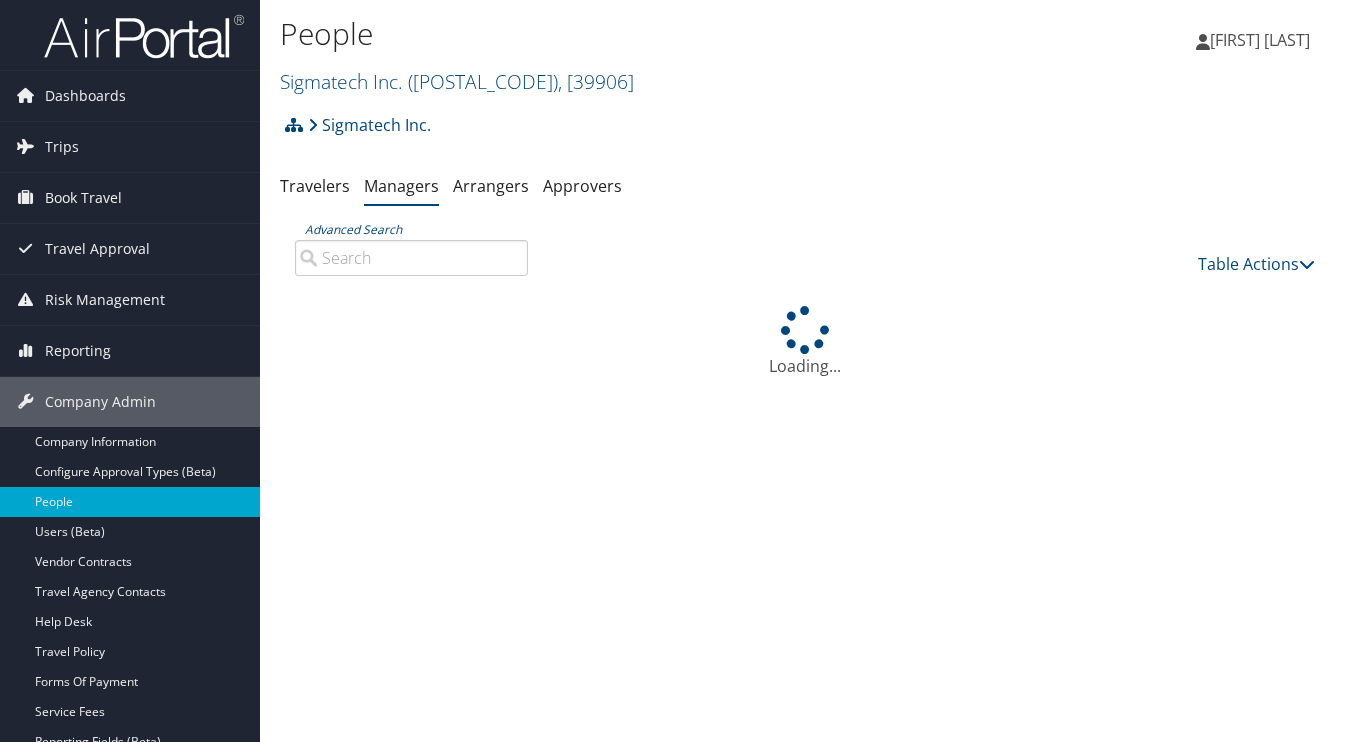 scroll, scrollTop: 0, scrollLeft: 0, axis: both 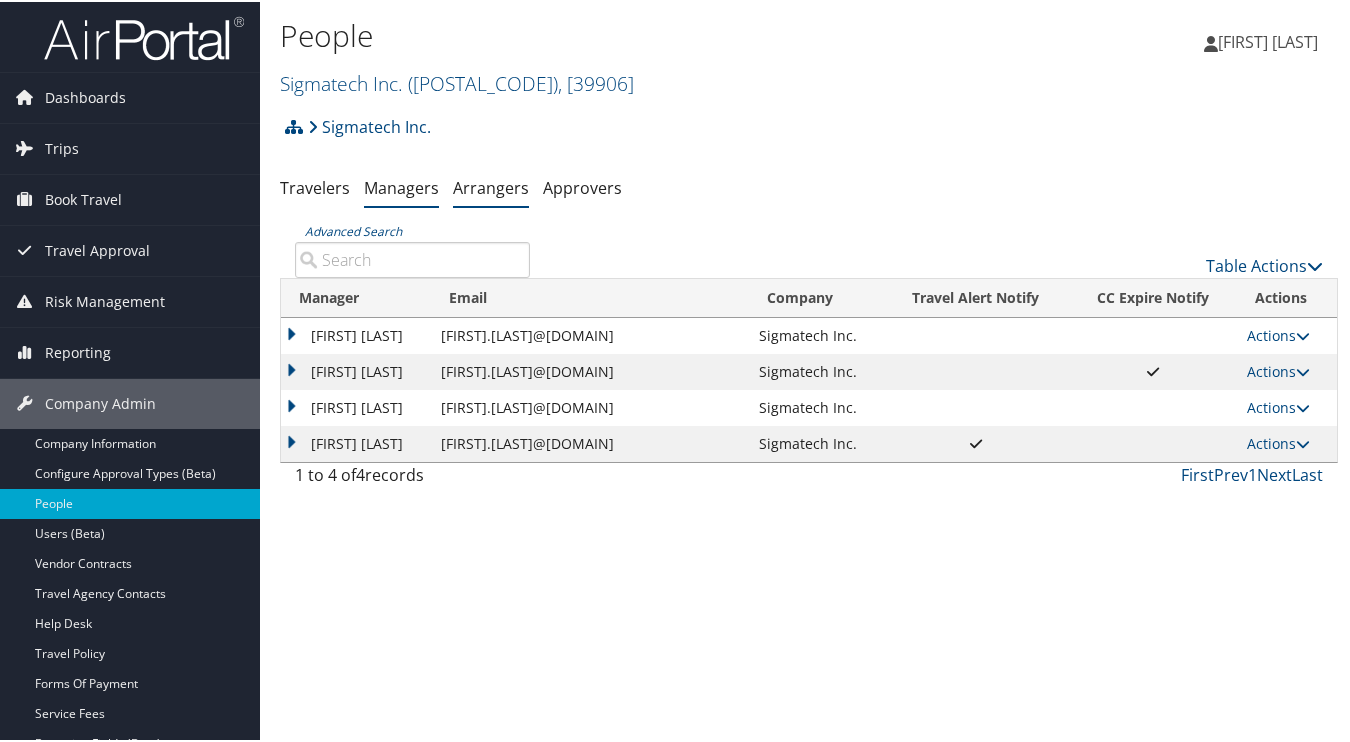 click on "Arrangers" at bounding box center [491, 186] 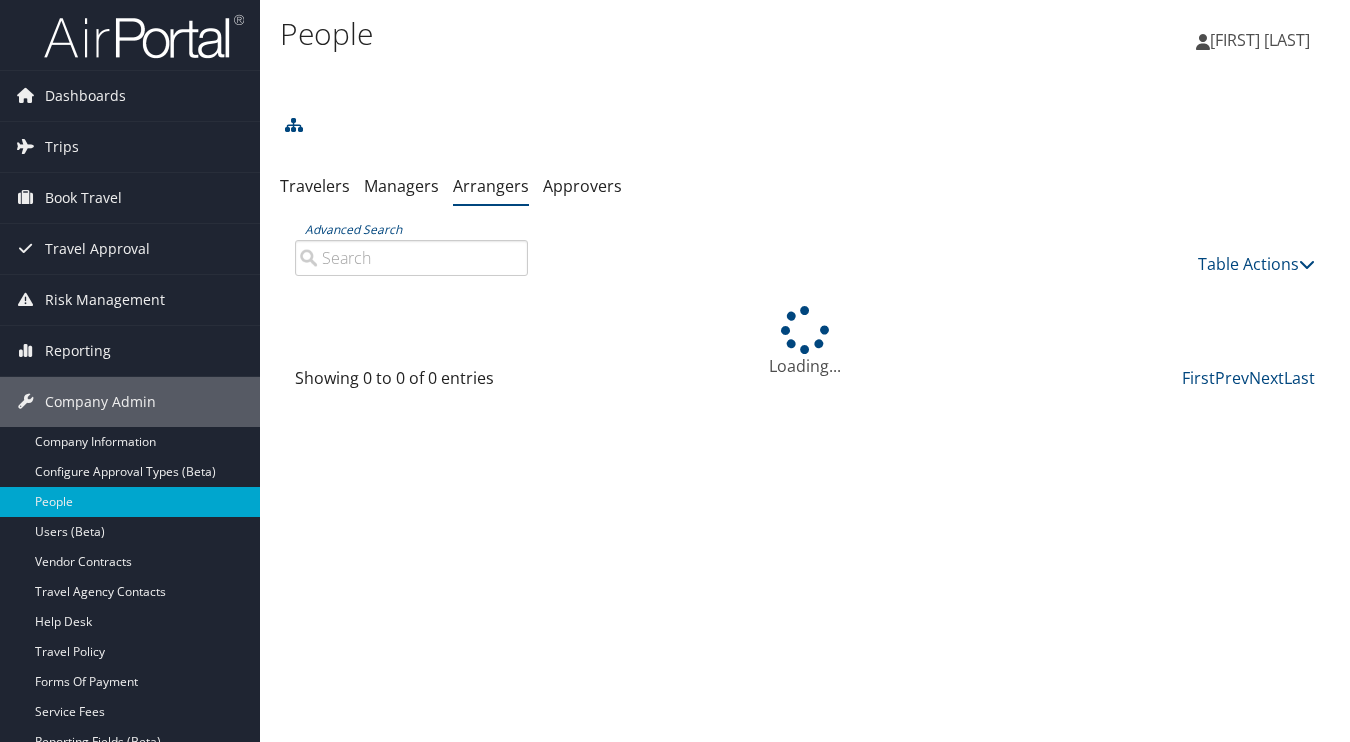 scroll, scrollTop: 0, scrollLeft: 0, axis: both 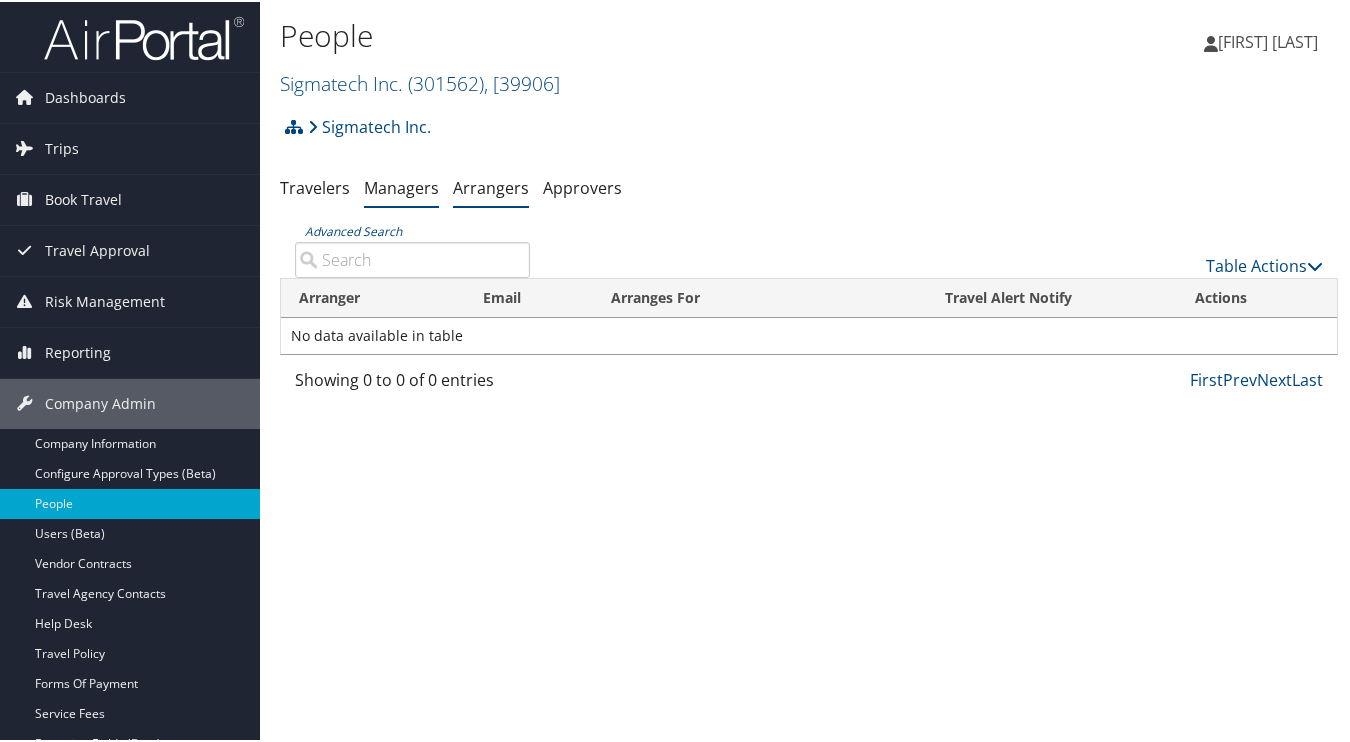 click on "Managers" at bounding box center [401, 186] 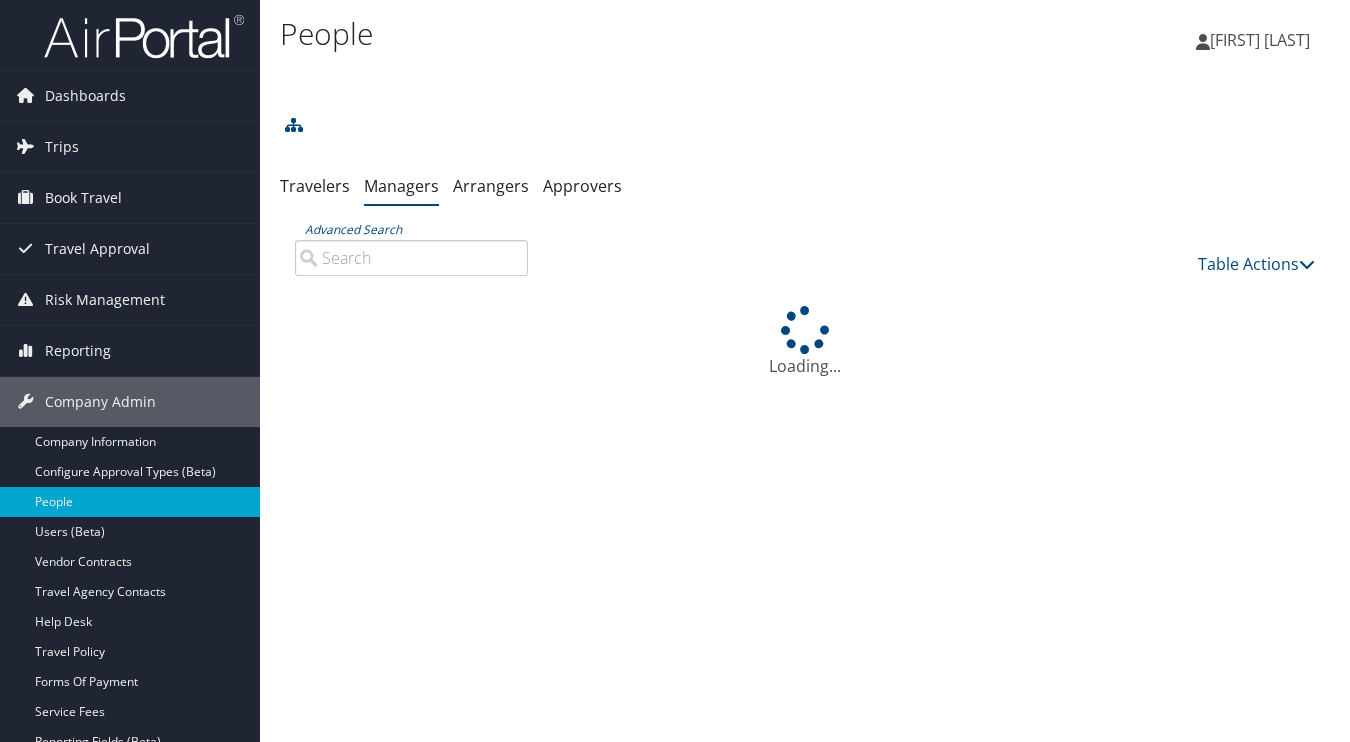 scroll, scrollTop: 0, scrollLeft: 0, axis: both 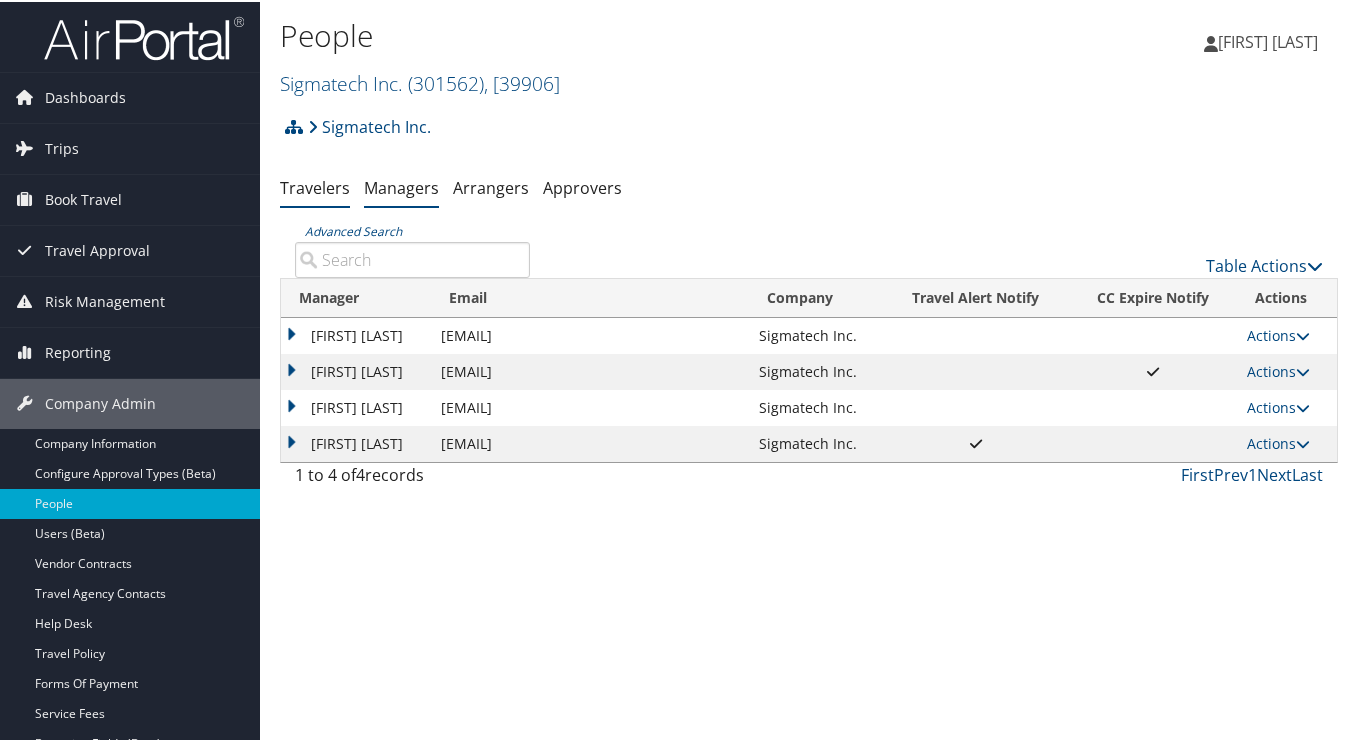 click on "Travelers" at bounding box center [315, 186] 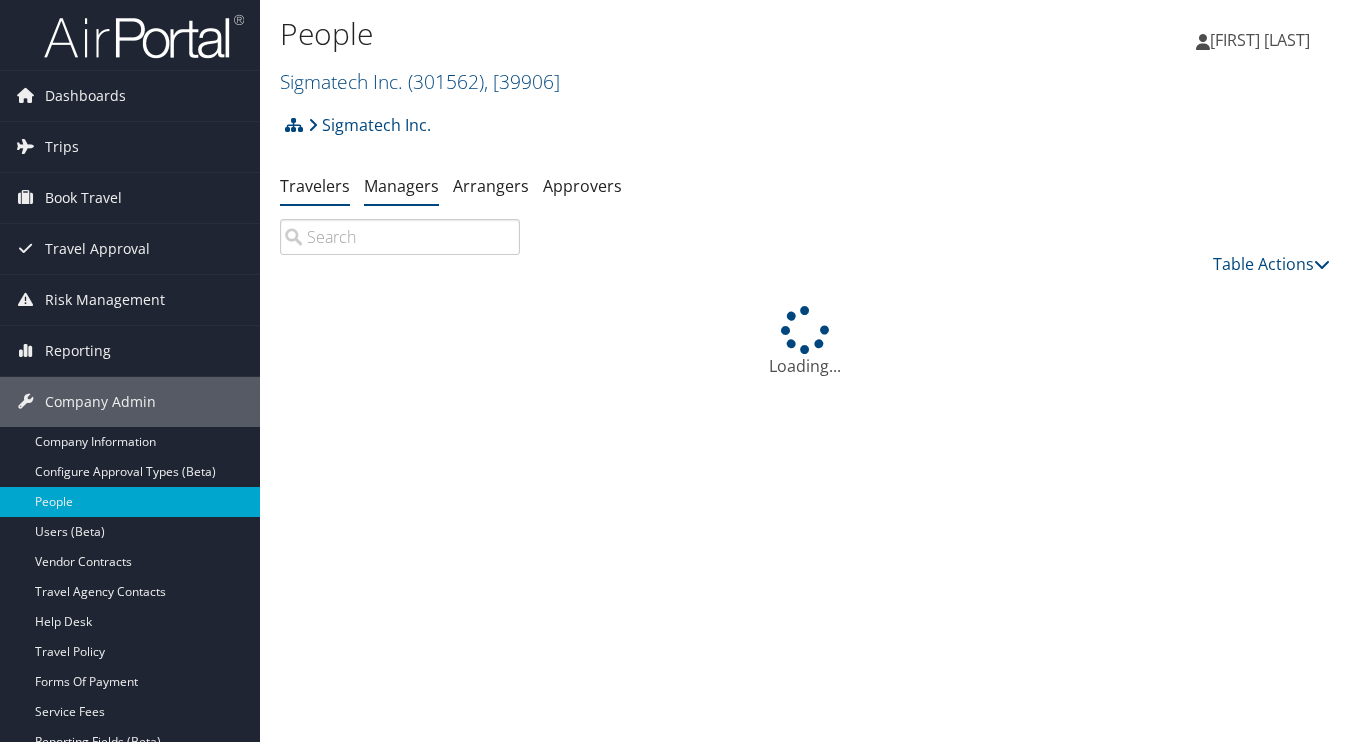 scroll, scrollTop: 0, scrollLeft: 0, axis: both 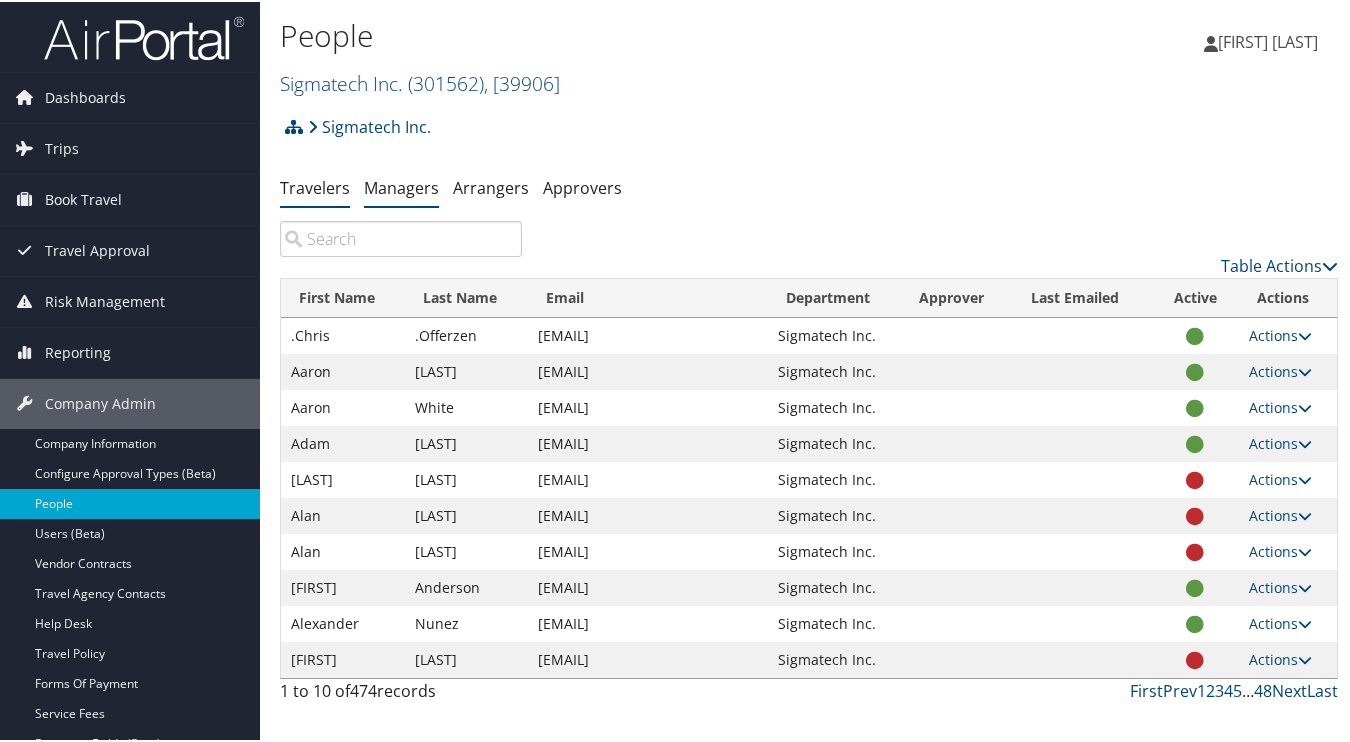 click on "Managers" at bounding box center (401, 186) 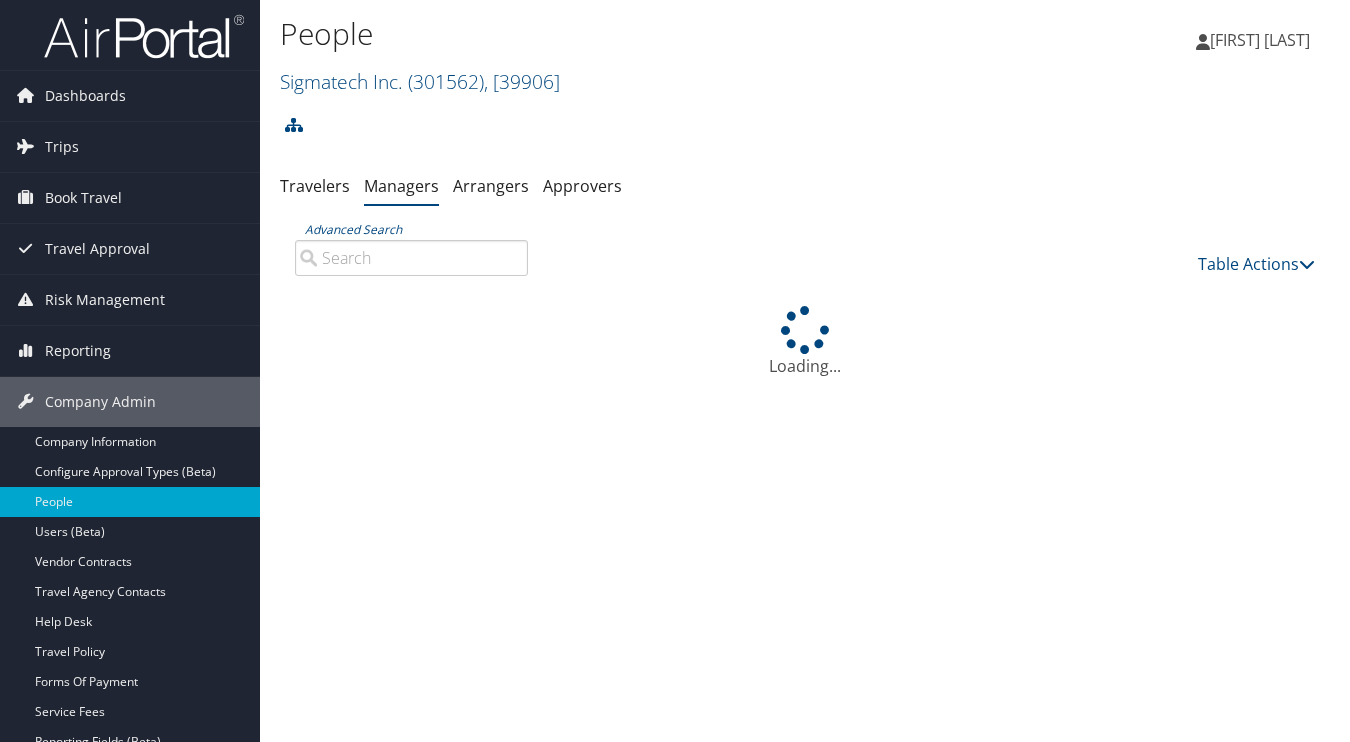 scroll, scrollTop: 0, scrollLeft: 0, axis: both 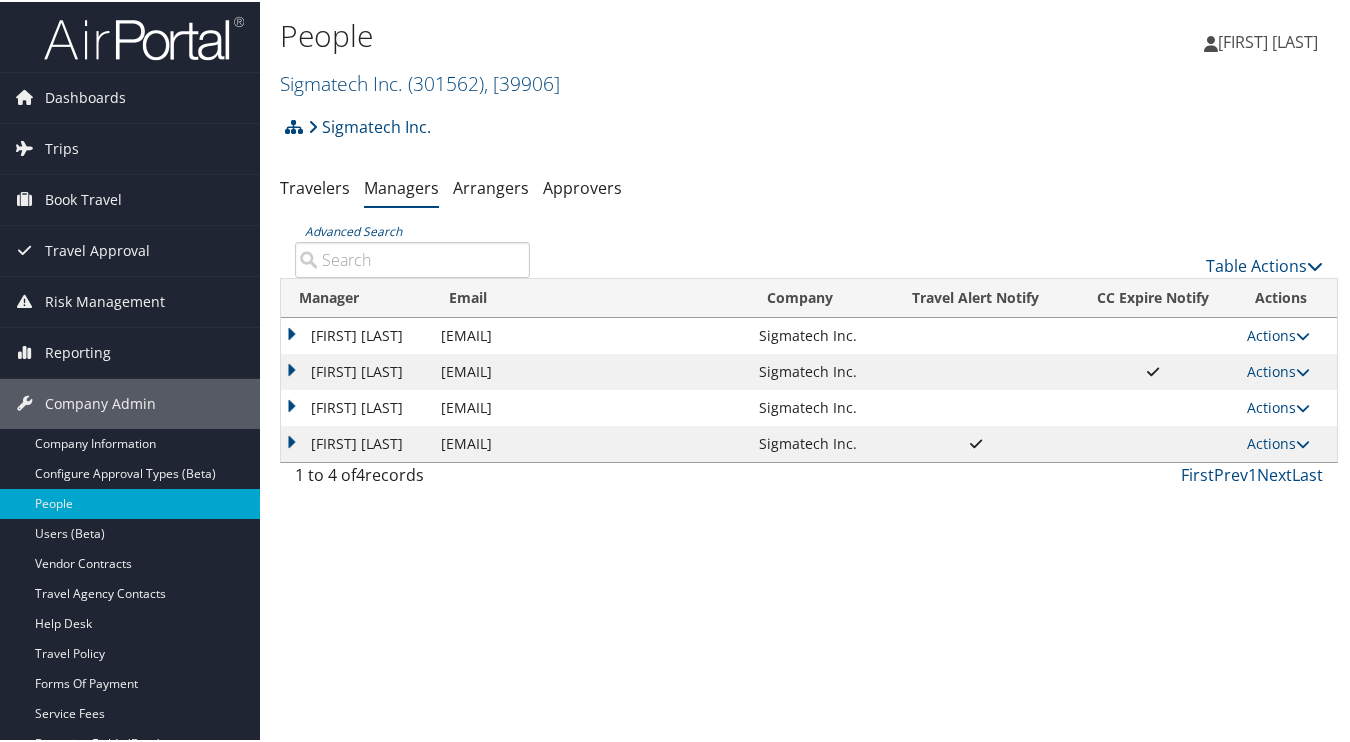 click on "People
Sigmatech Inc.   ( 301562 )  , [ 39906 ]
Sigmatech Inc., [39906]
Pelion Venture Partners, [37057]
State of Louisiana (SOLA), [41874]
Civica, [41229]
University of Alabama Athletic Department (ALA), [15559]
doTERRA, [31239]
Intermountain Health, [3133]
Venture Global LNG, [37739]
US Meat Export Federation, [633]
Sage Hospitality Corp, [13895]
Laura Szulinski
Laura Szulinski  My Settings" at bounding box center (809, 371) 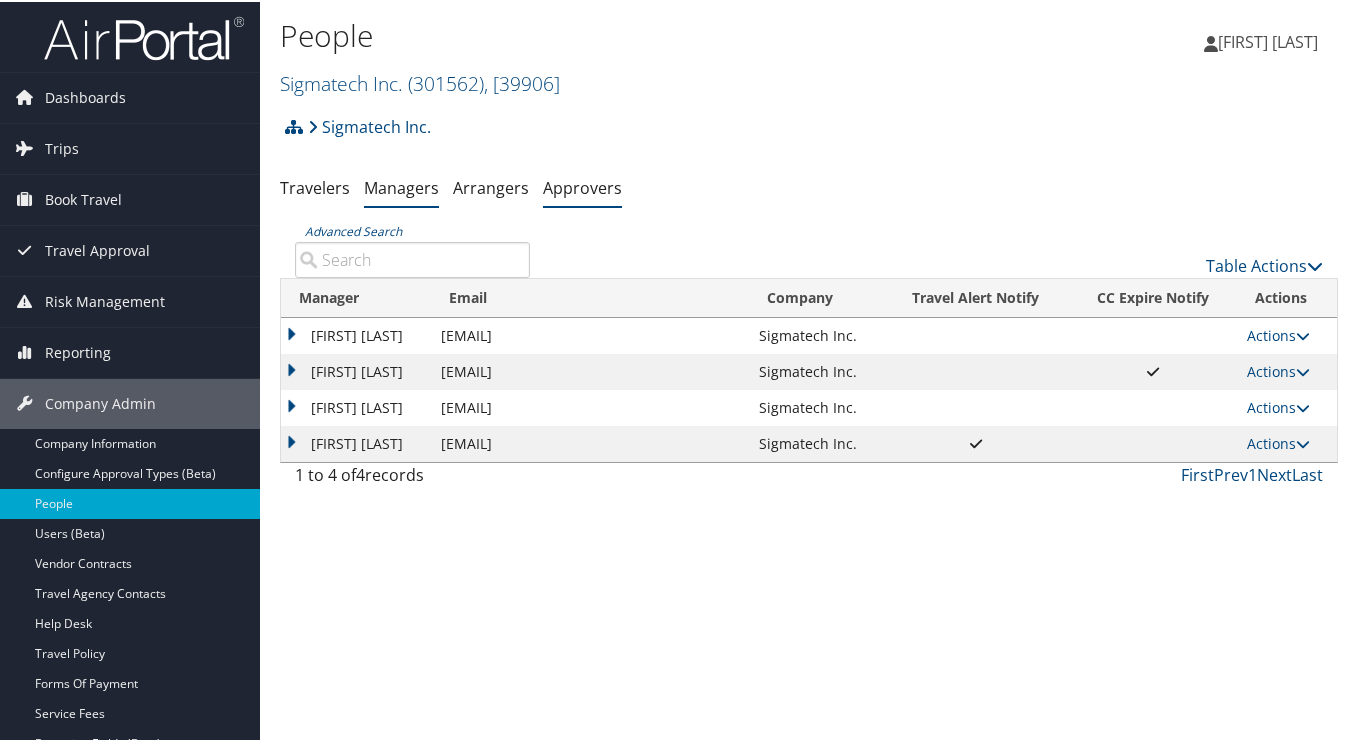 click on "Approvers" at bounding box center (582, 186) 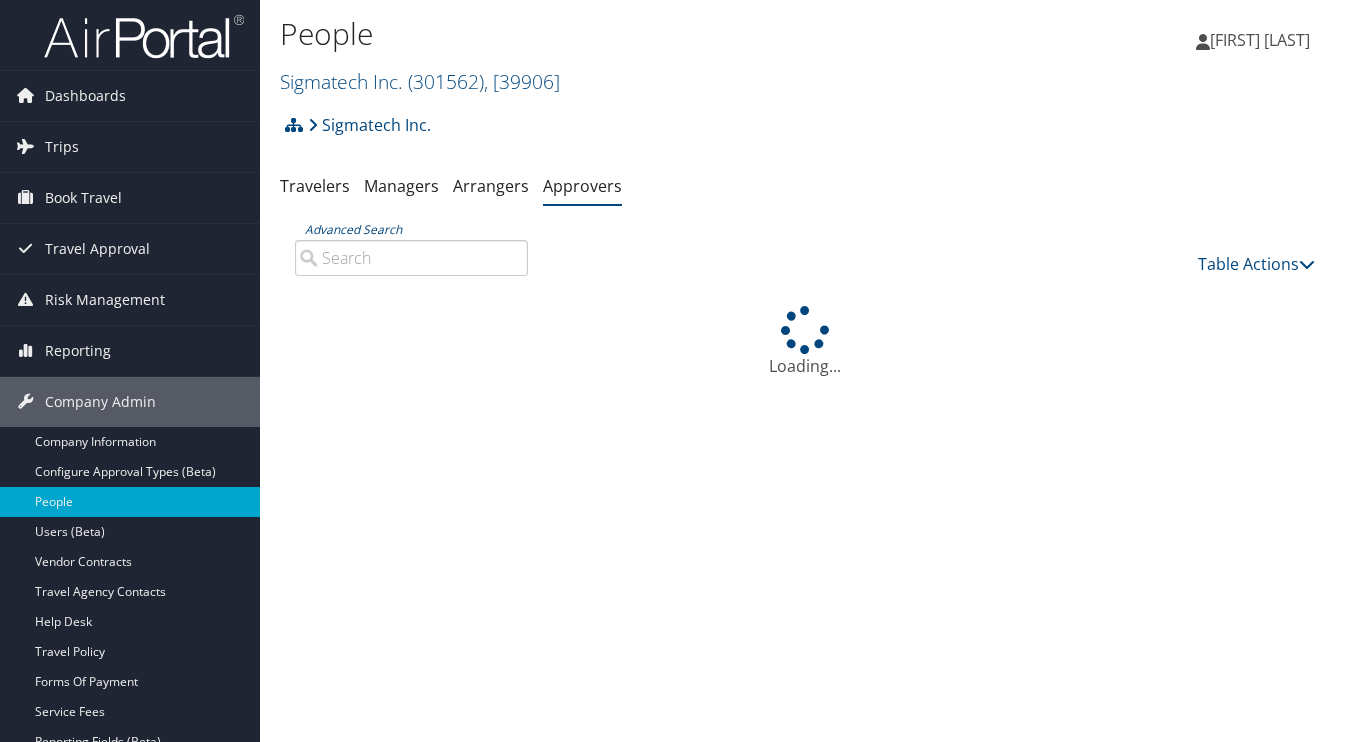scroll, scrollTop: 0, scrollLeft: 0, axis: both 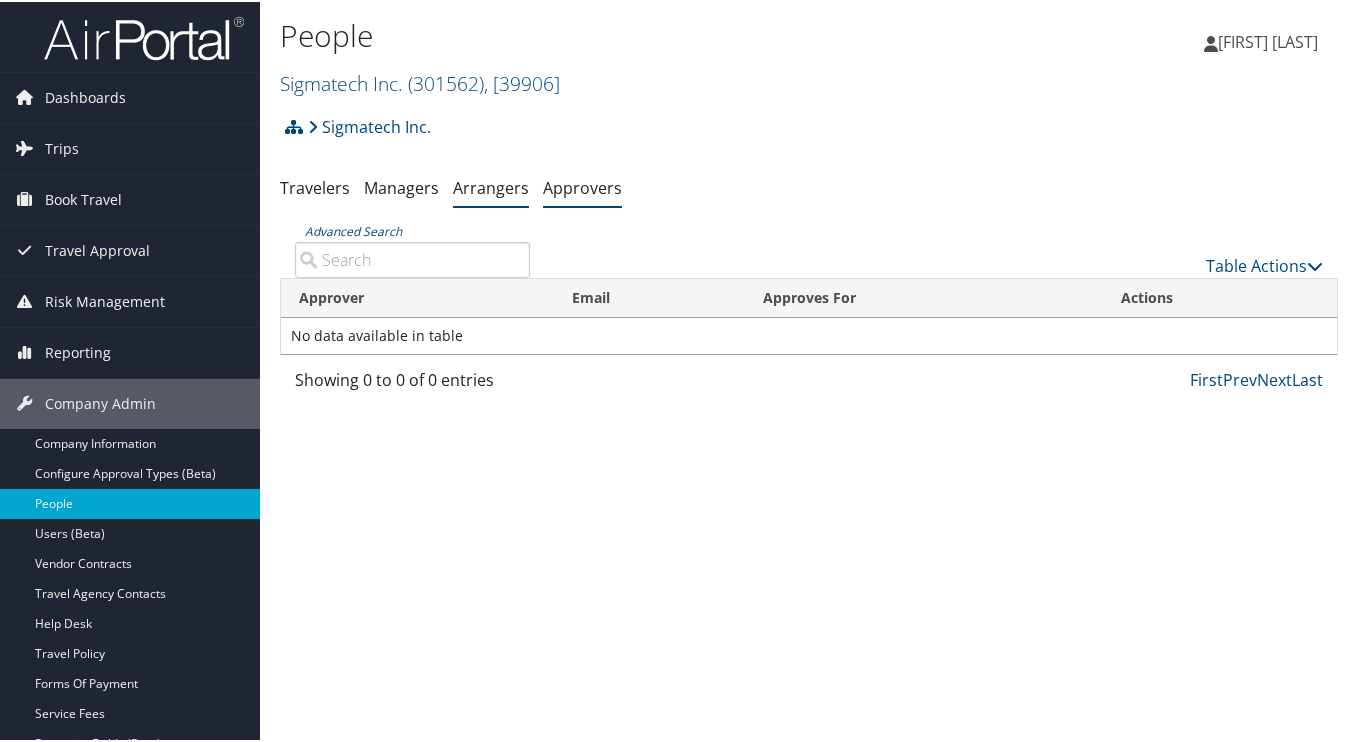 click on "Arrangers" at bounding box center [491, 186] 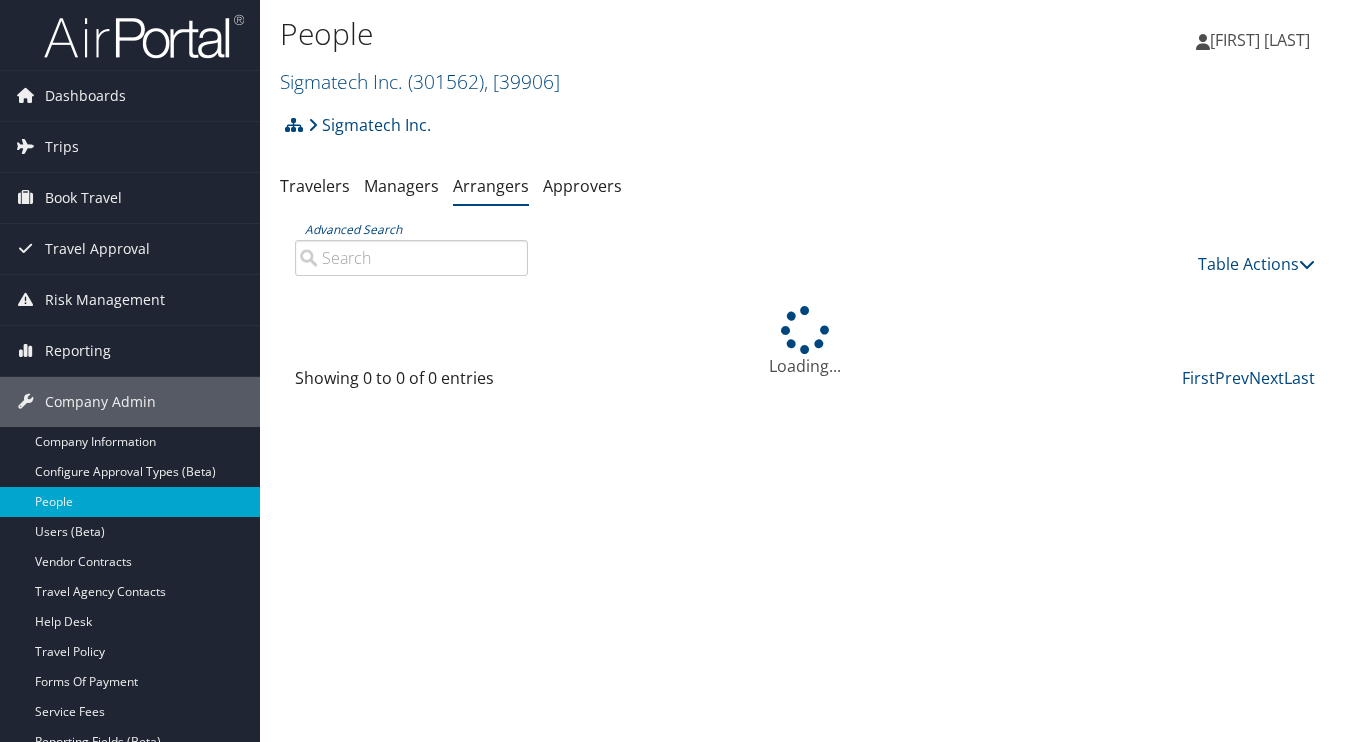 scroll, scrollTop: 0, scrollLeft: 0, axis: both 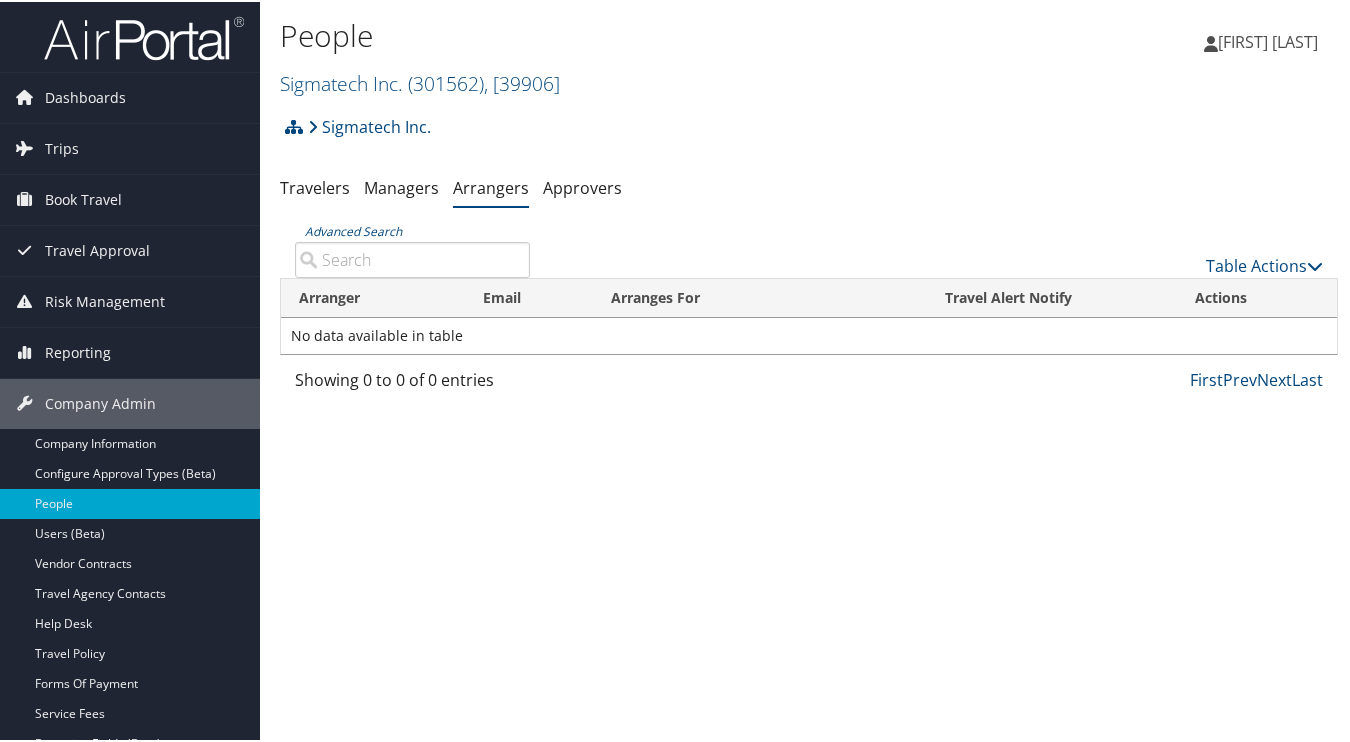 click on "Managers" at bounding box center (401, 186) 